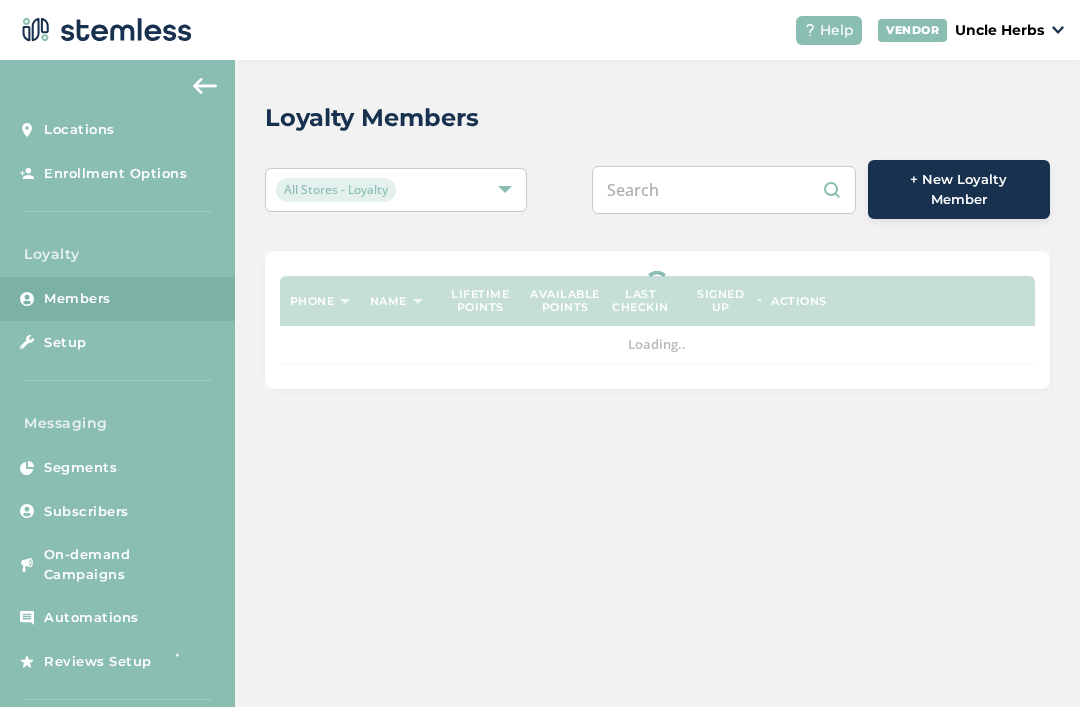 scroll, scrollTop: 64, scrollLeft: 0, axis: vertical 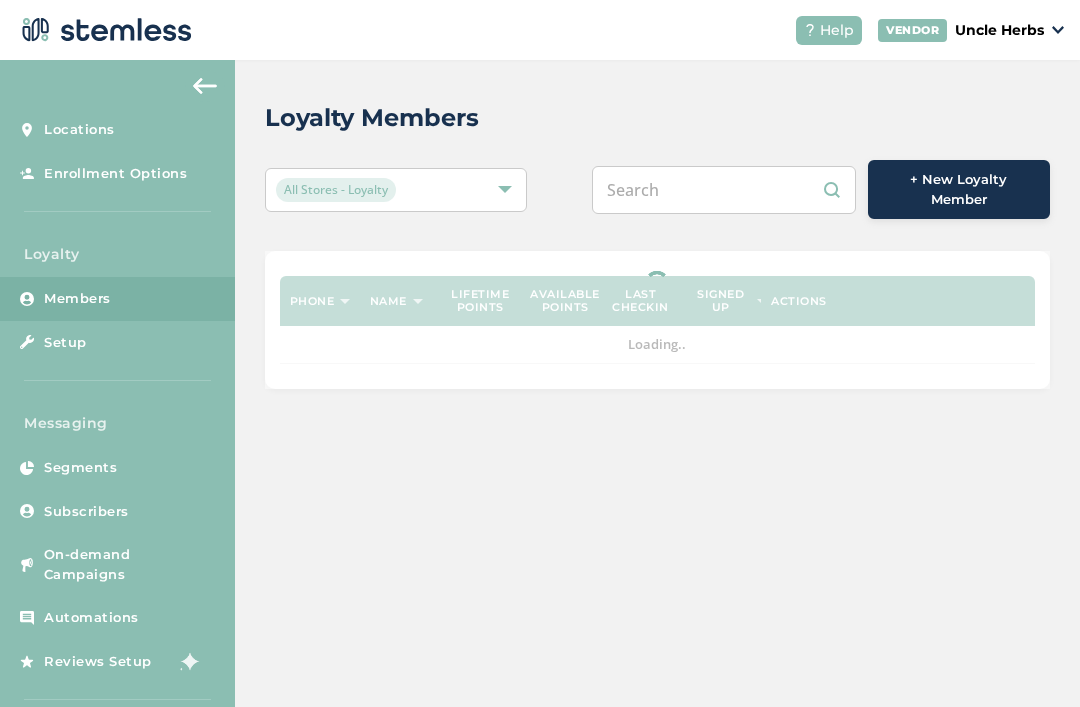 click at bounding box center [724, 190] 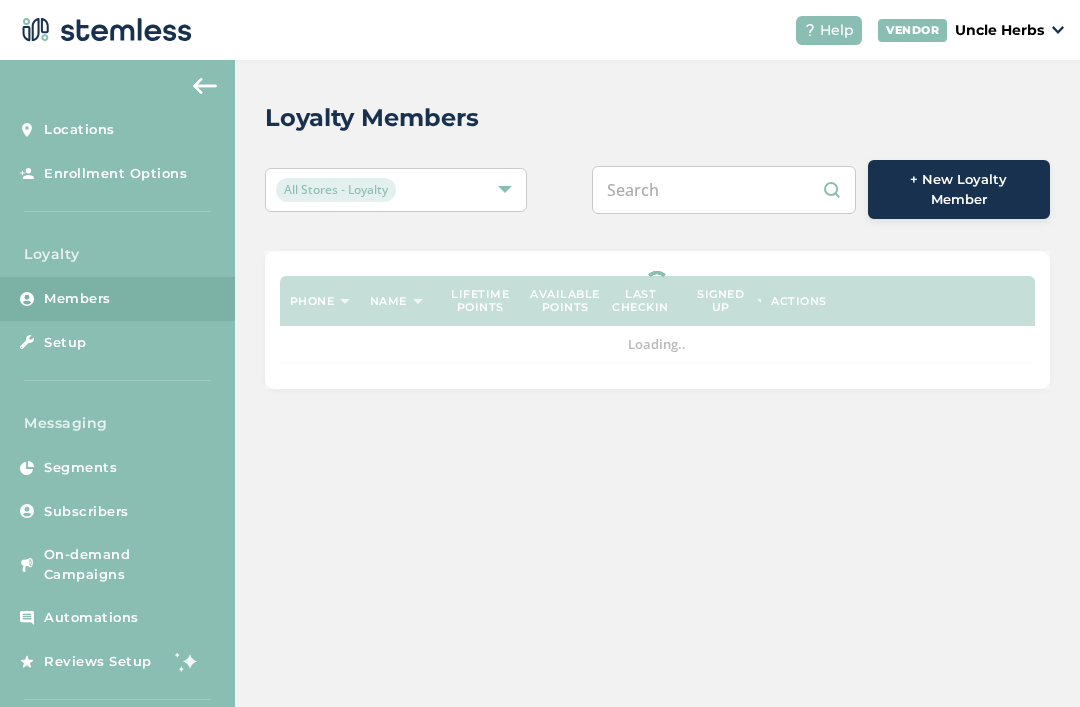 click at bounding box center (724, 190) 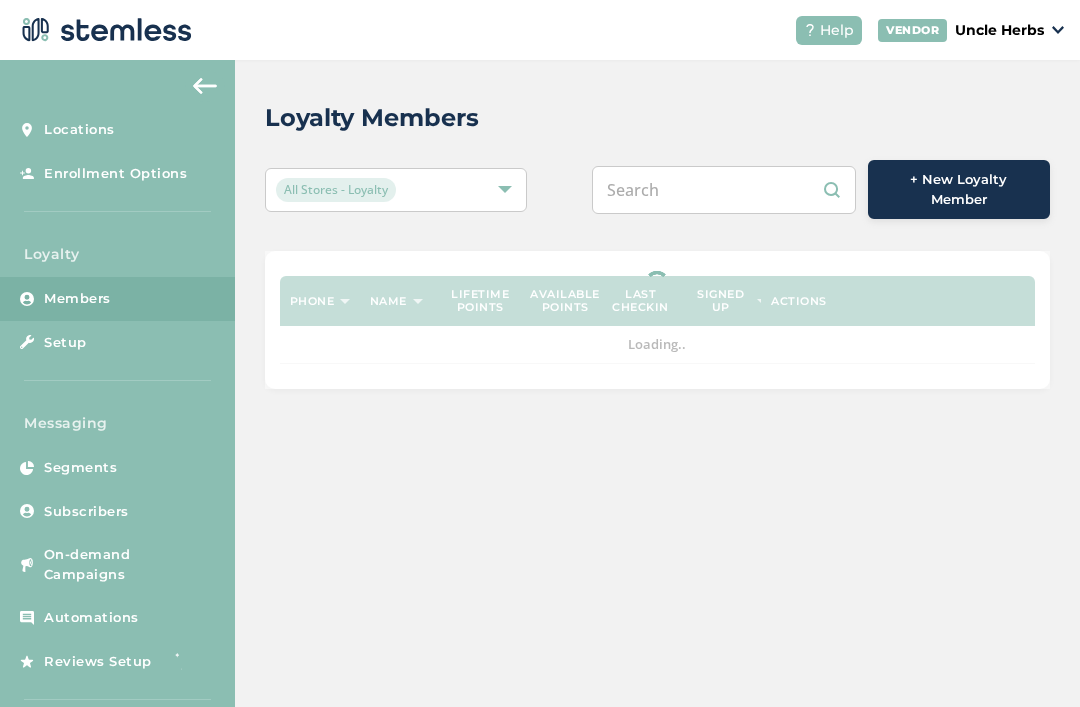 paste on "[PHONE]" 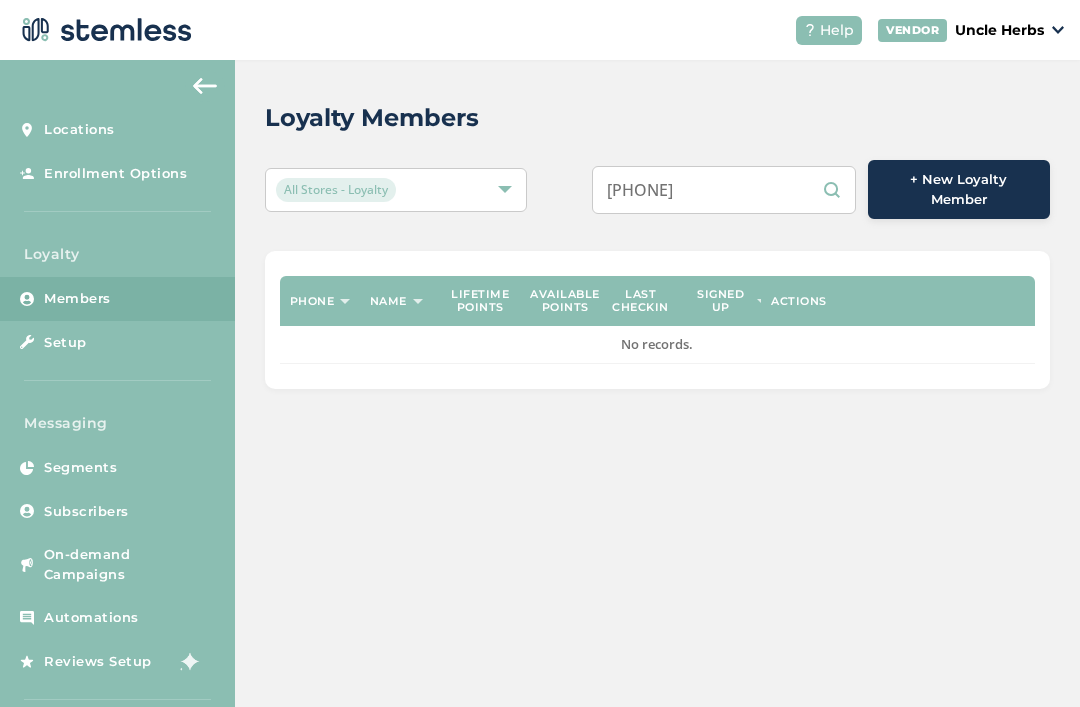 click on "[PHONE]" at bounding box center [724, 190] 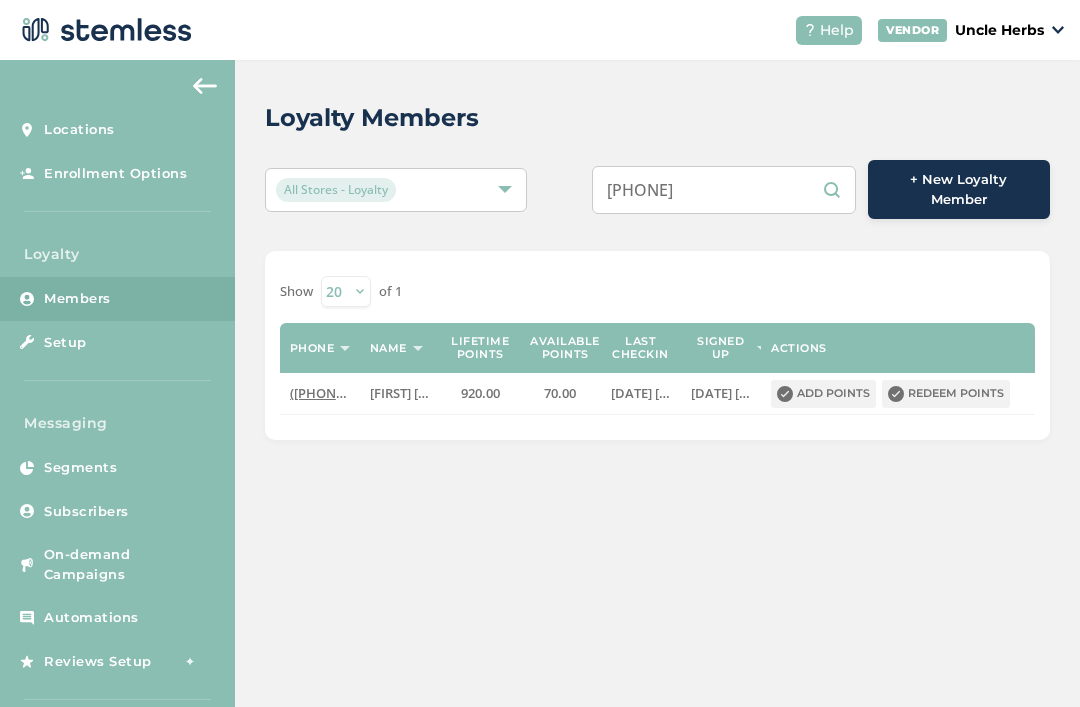 click on "[PHONE]" at bounding box center (724, 190) 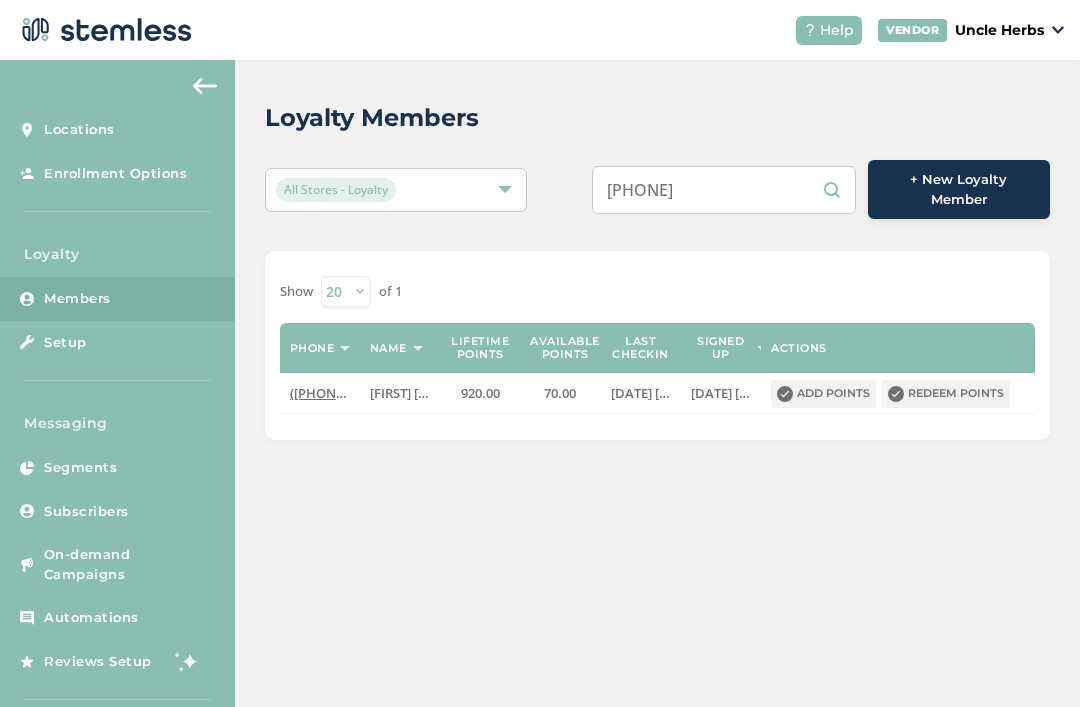 click on "[PHONE]" at bounding box center (724, 190) 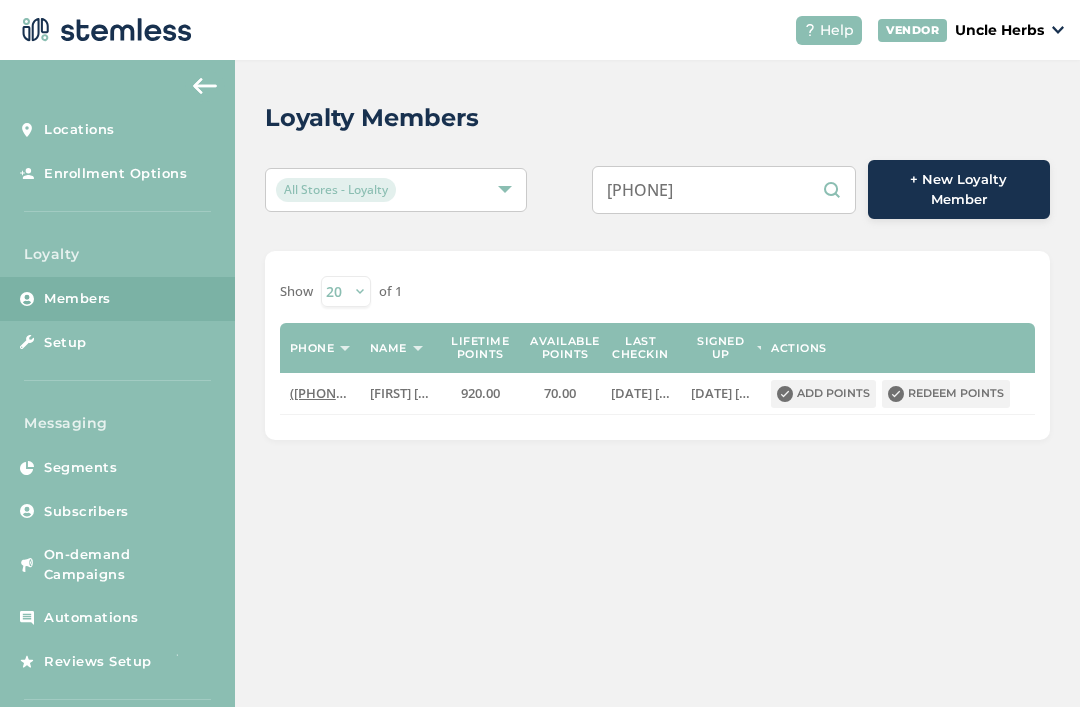 paste on "2808742" 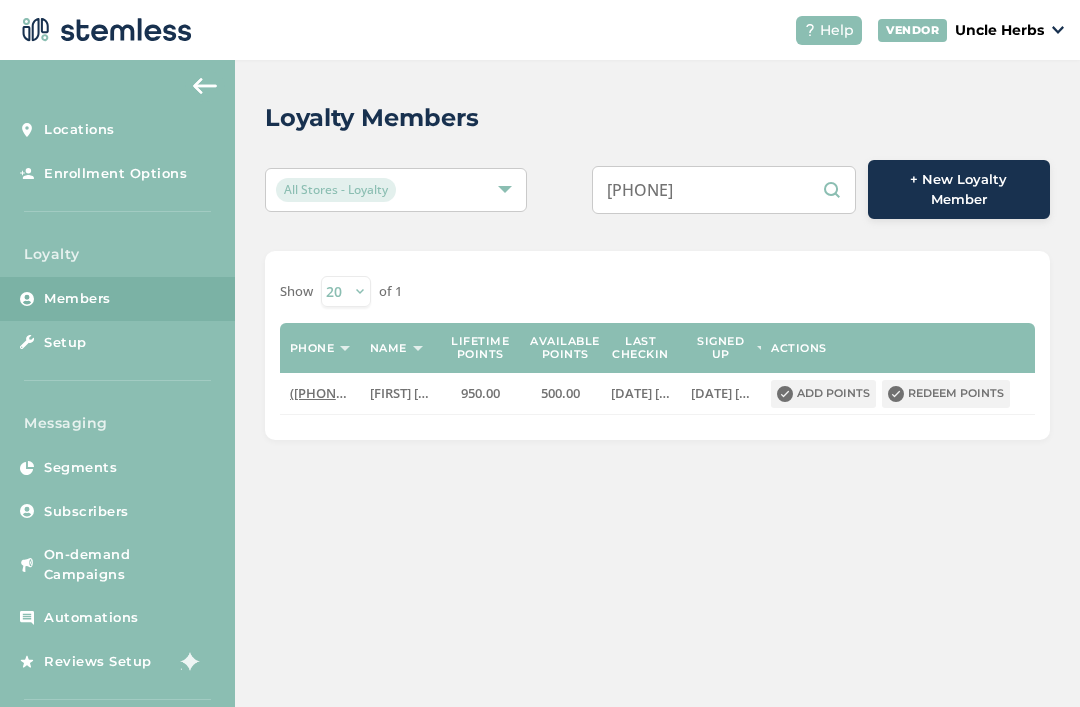 type on "[PHONE]" 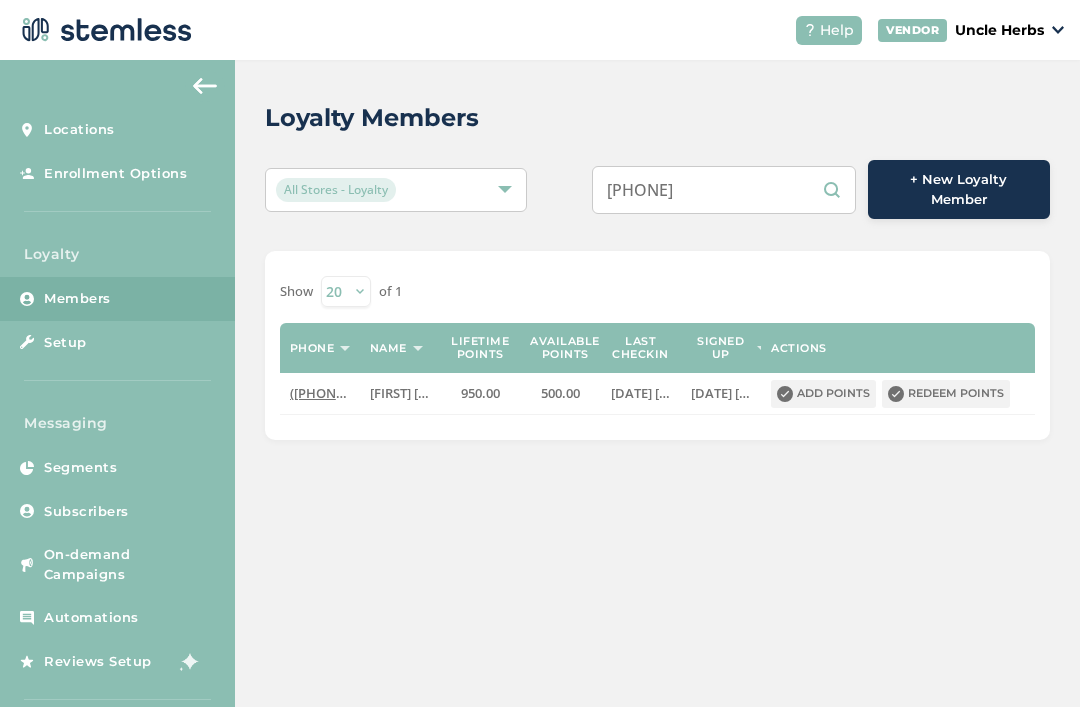 click on "Redeem points" at bounding box center (946, 394) 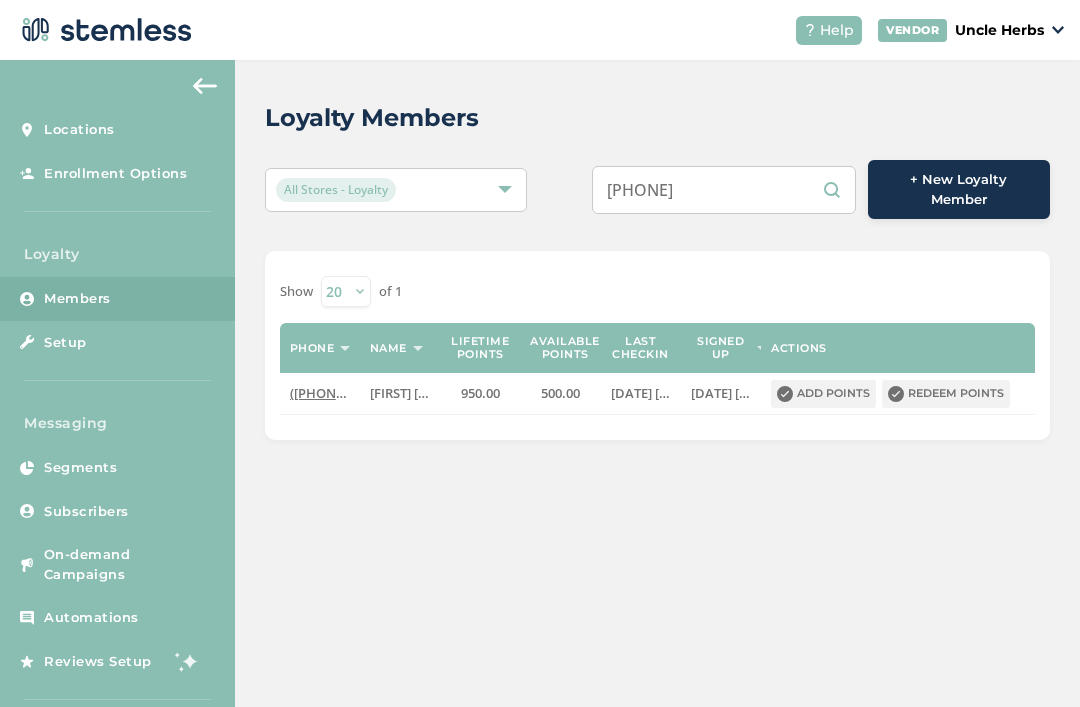 scroll, scrollTop: 0, scrollLeft: 0, axis: both 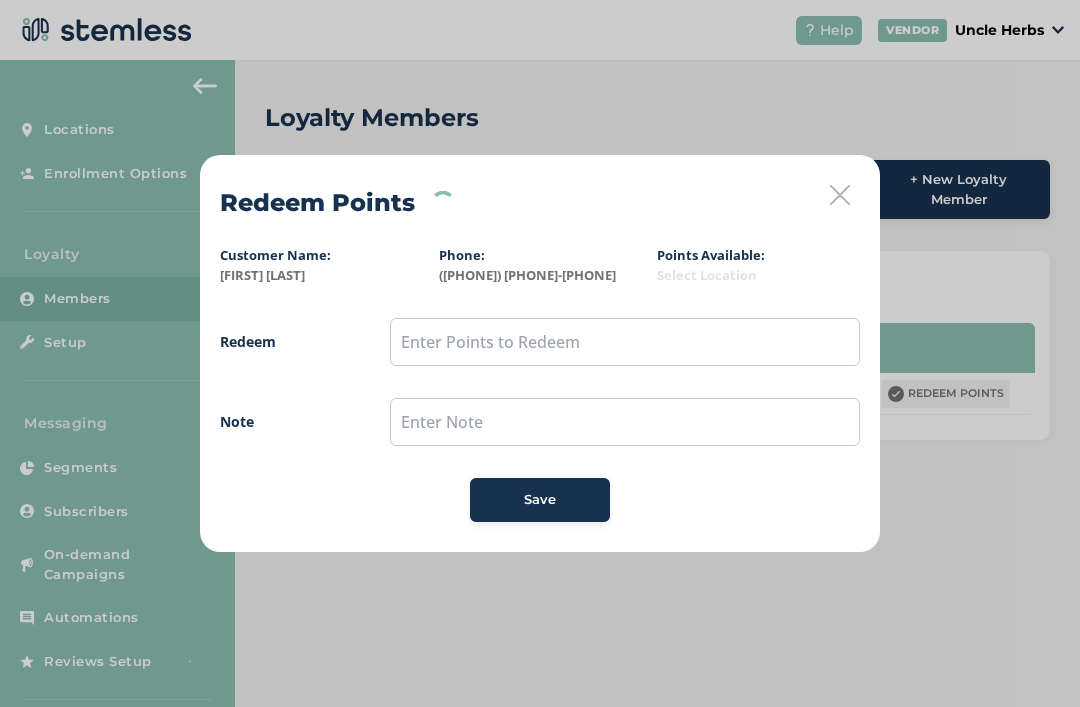 click on "Redeem Points Customer Name: [FIRST] [LAST] Phone: ([PHONE]) [PHONE]-[PHONE] Points Available: Select Location Redeem Note Save" at bounding box center (540, 353) 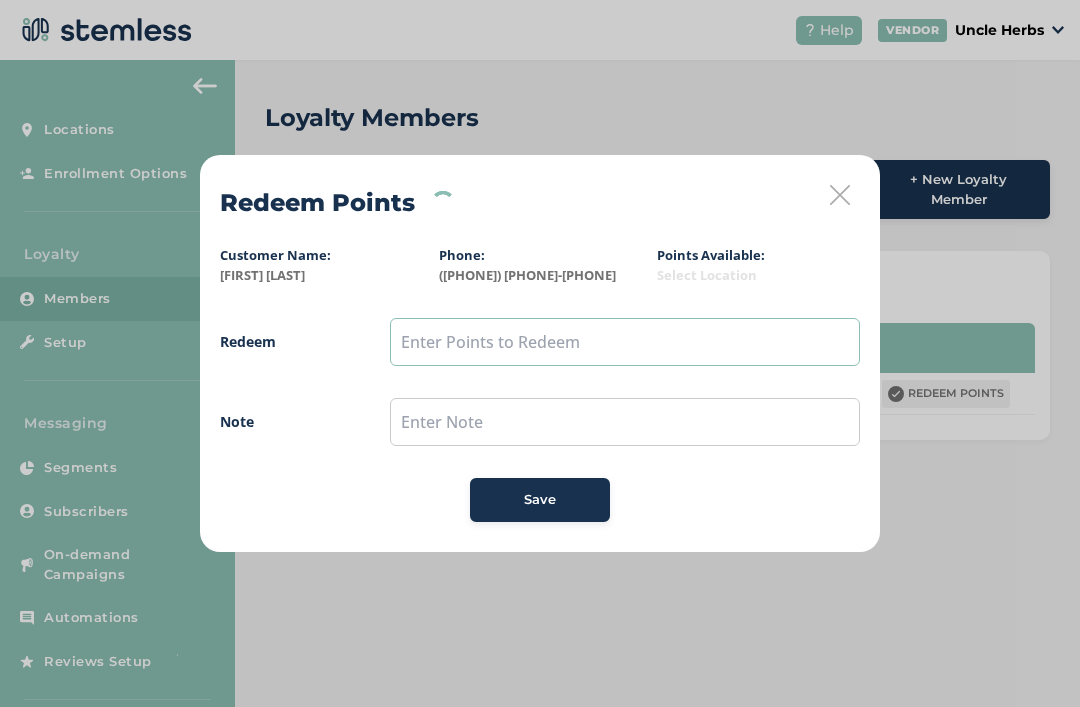 click at bounding box center [625, 342] 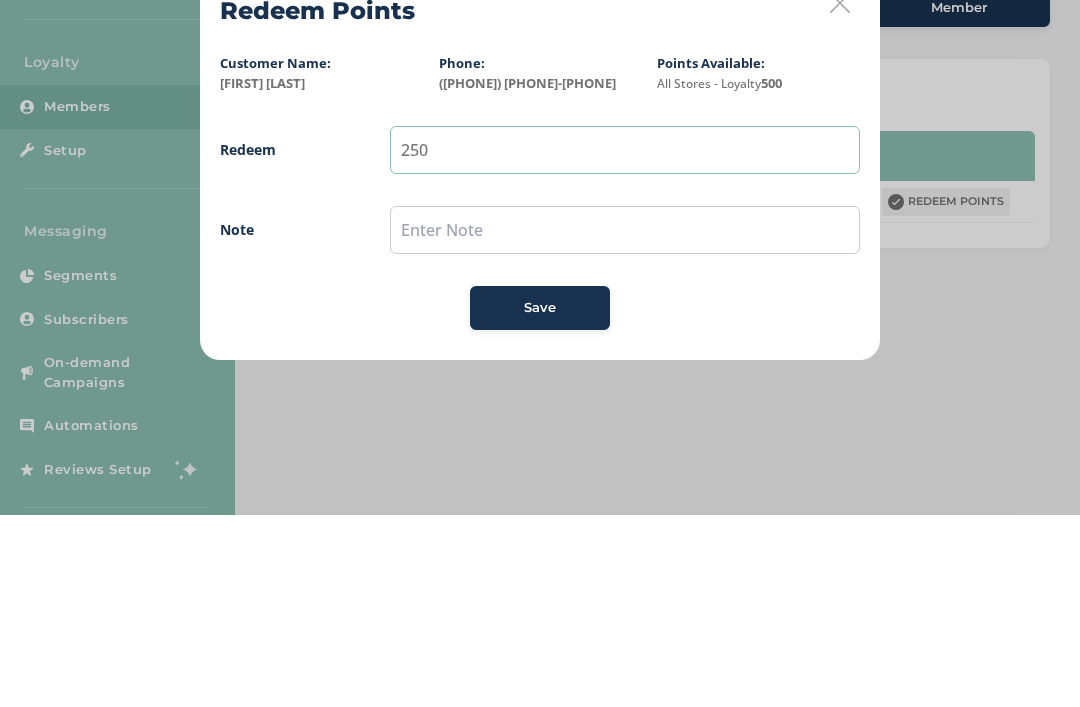 type on "250" 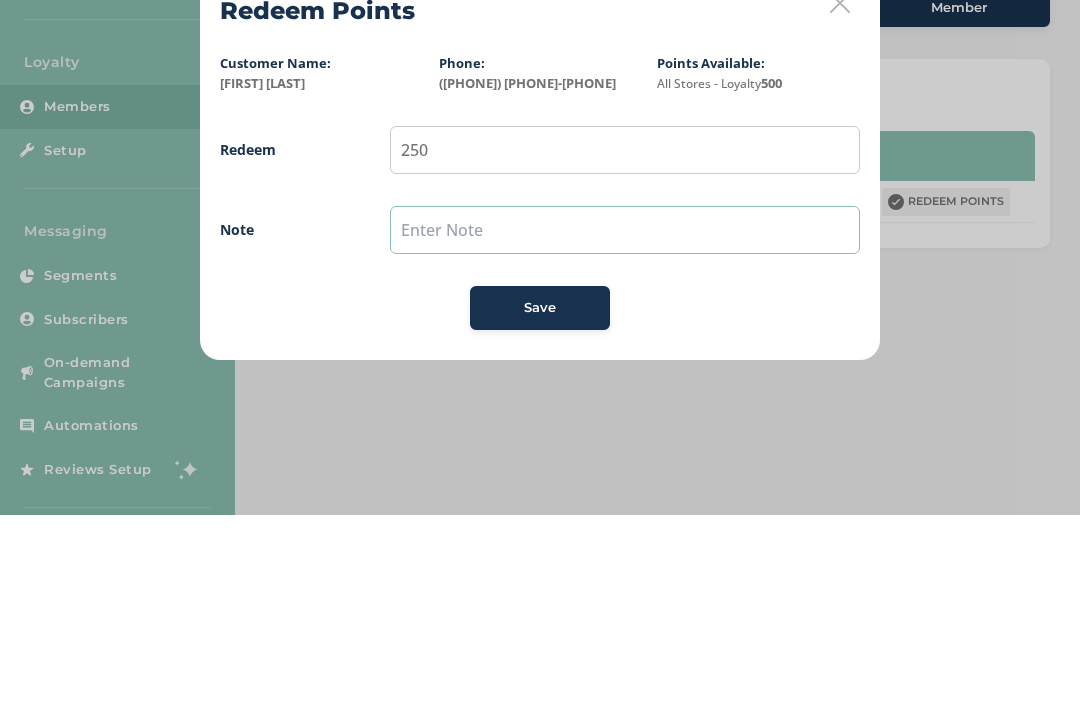 click at bounding box center (625, 422) 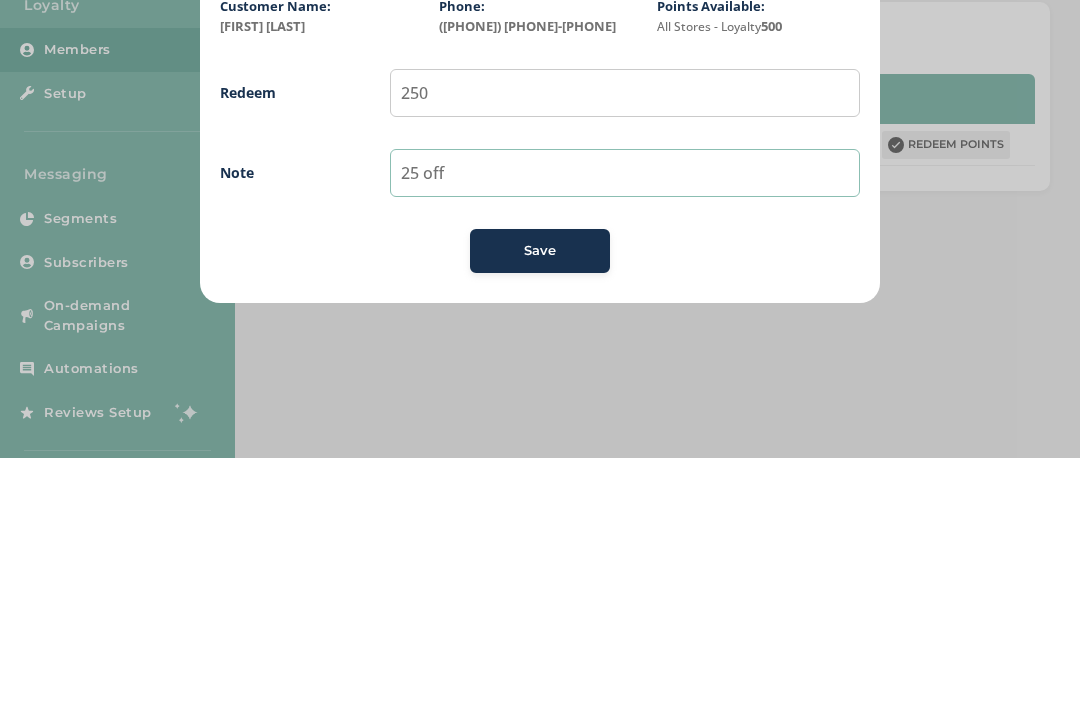 type on "25 off" 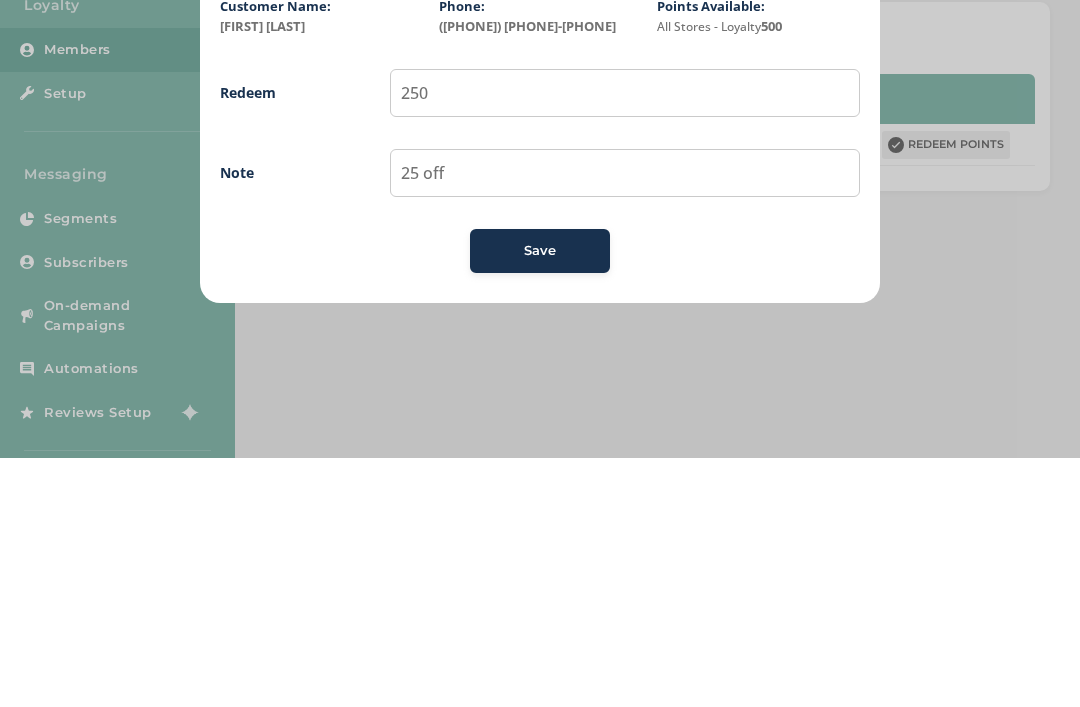 click on "Save" at bounding box center [540, 500] 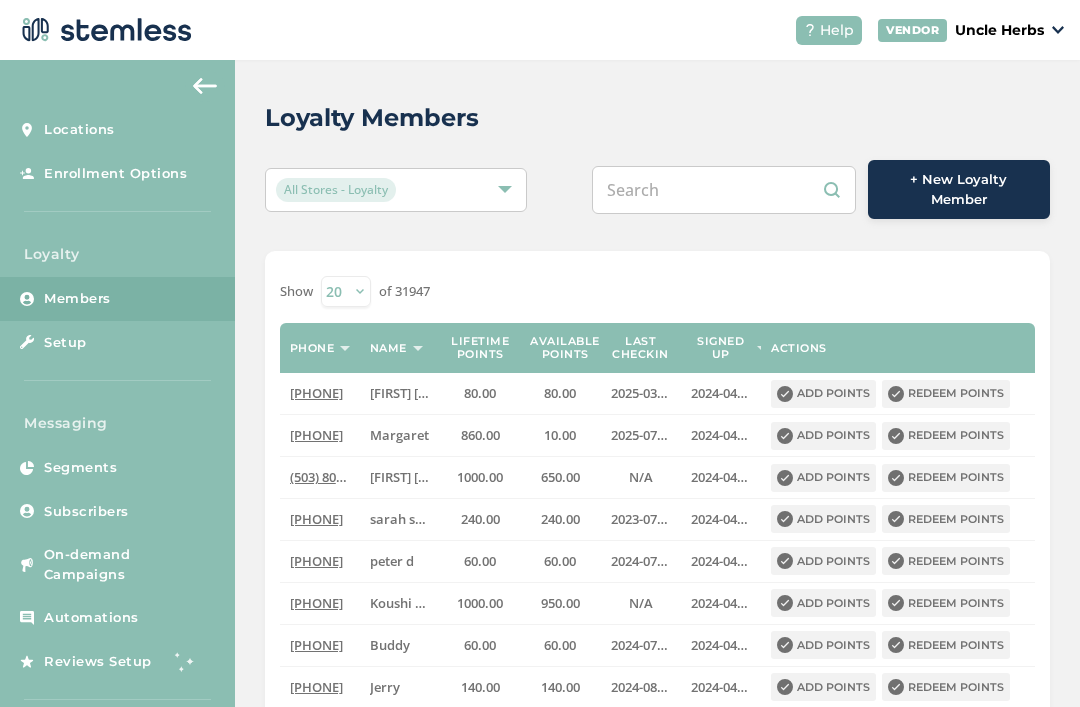 scroll, scrollTop: 0, scrollLeft: 0, axis: both 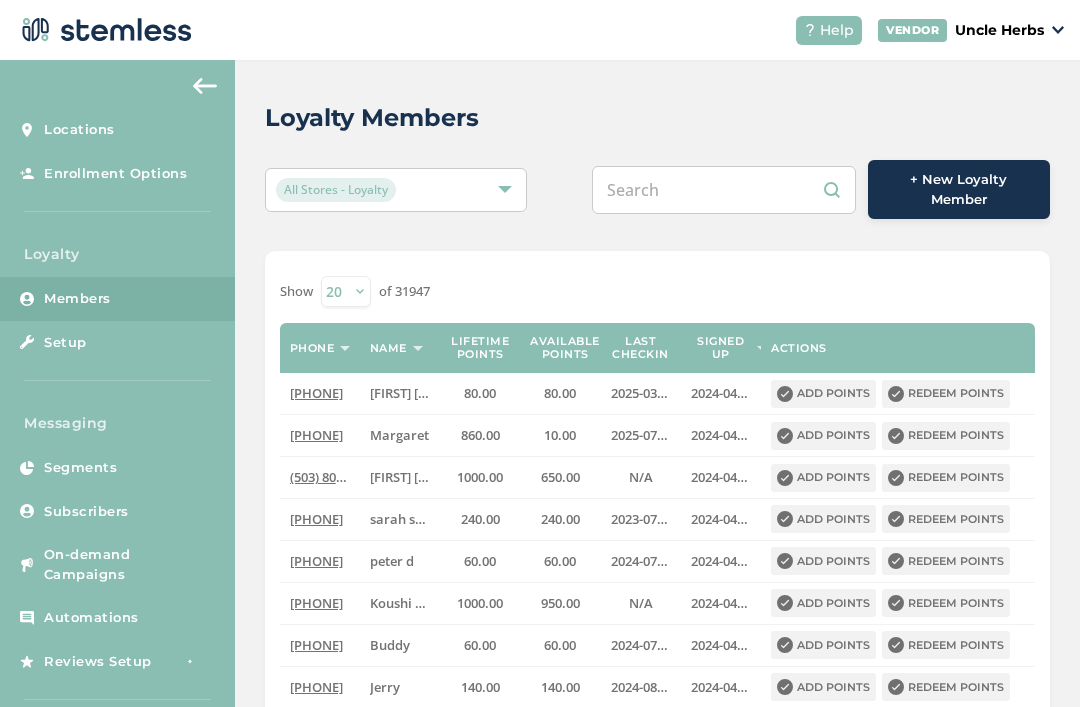 click at bounding box center [724, 190] 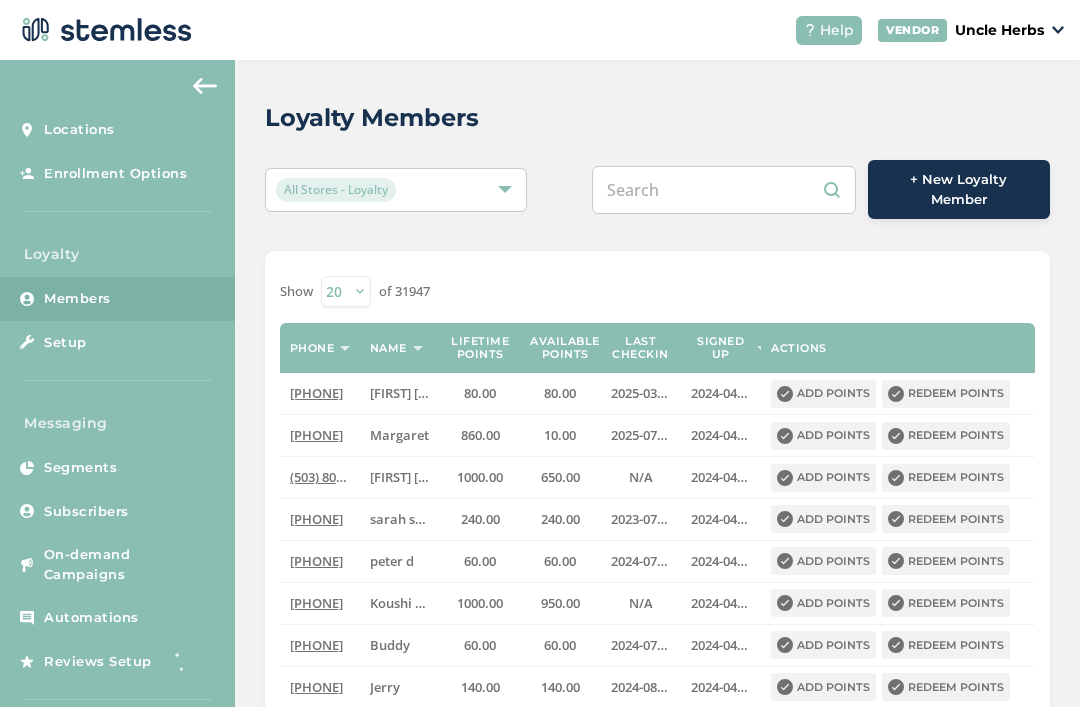 click at bounding box center [724, 190] 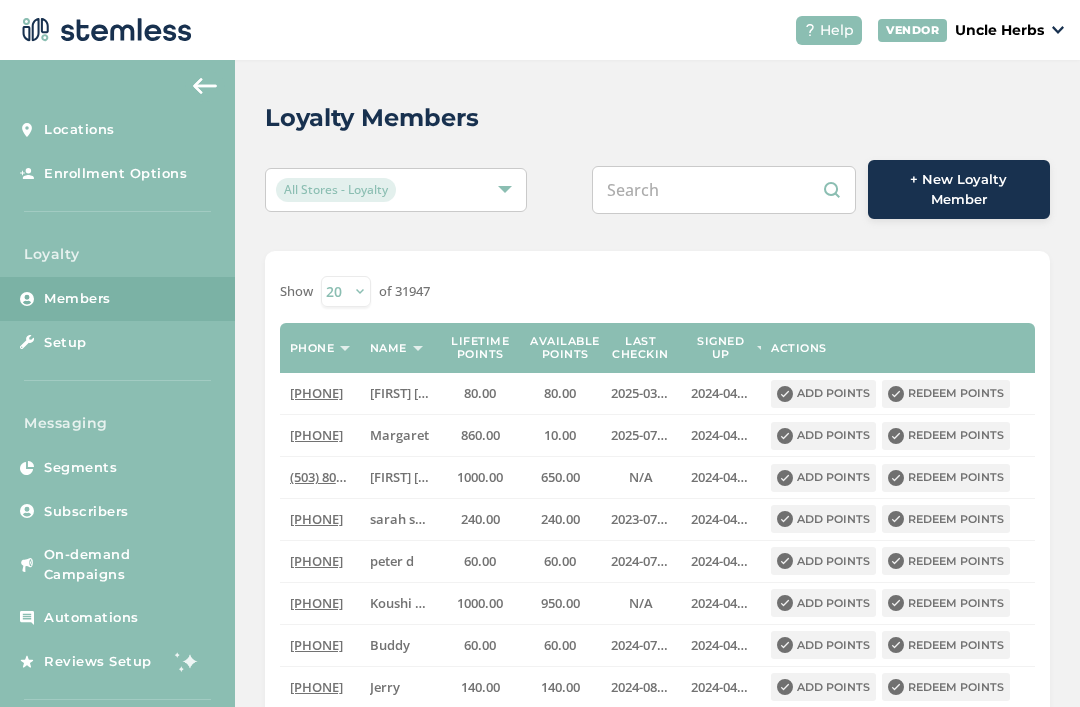 paste on "9075355125" 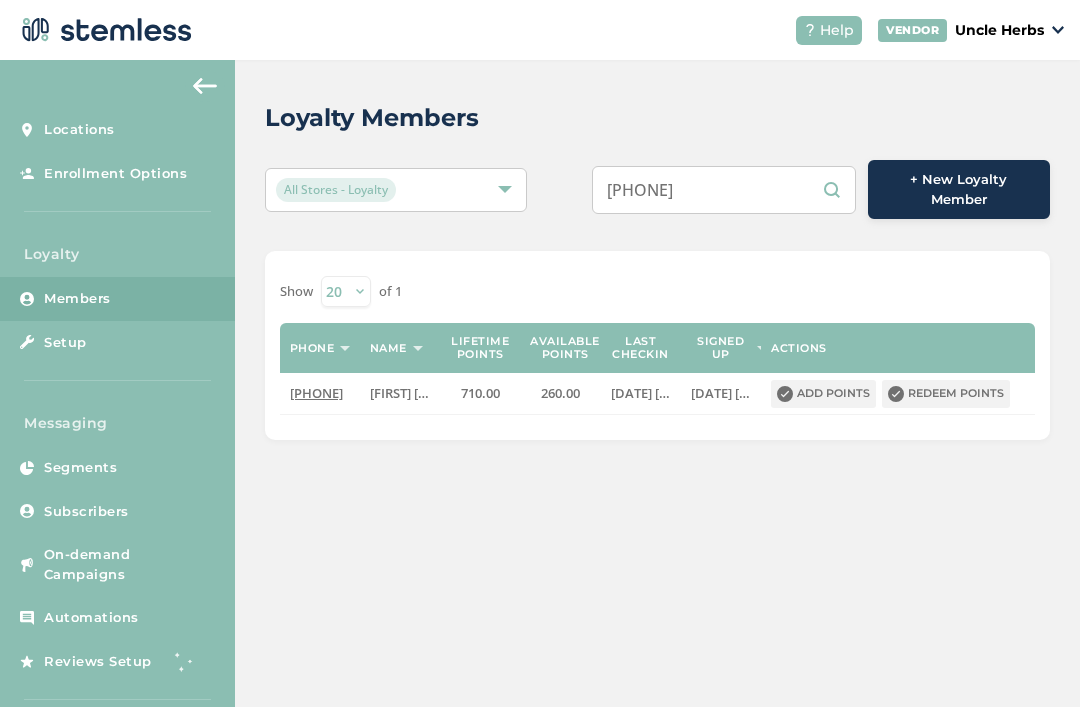 click on "9075355125" at bounding box center (724, 190) 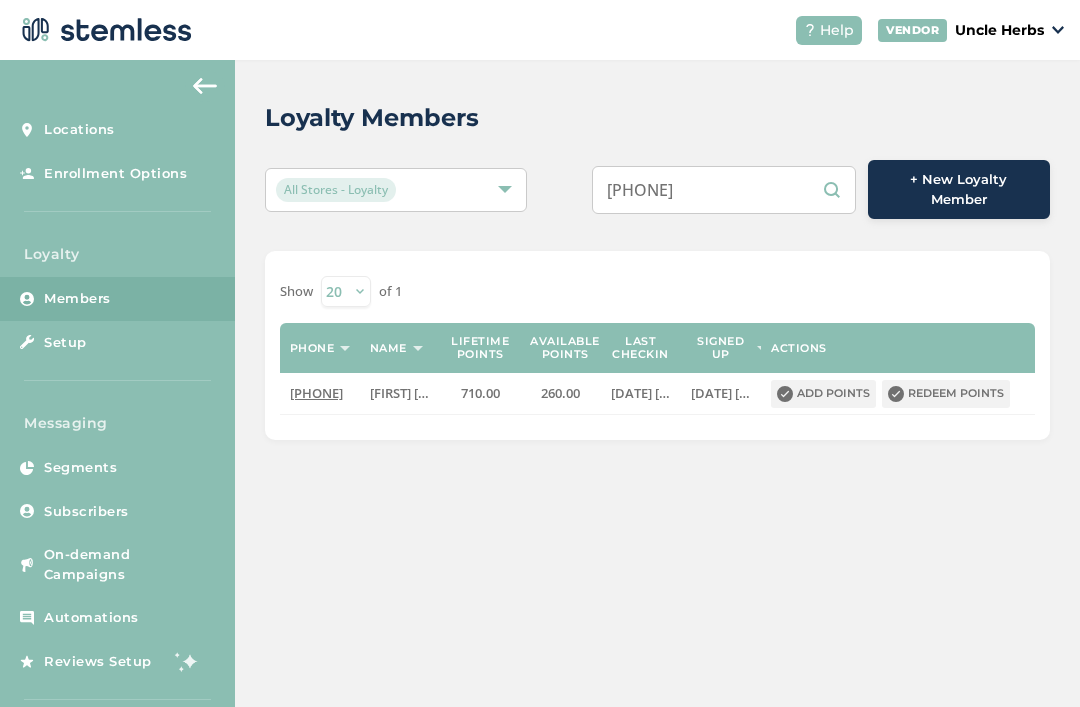 click on "9075355125" at bounding box center [724, 190] 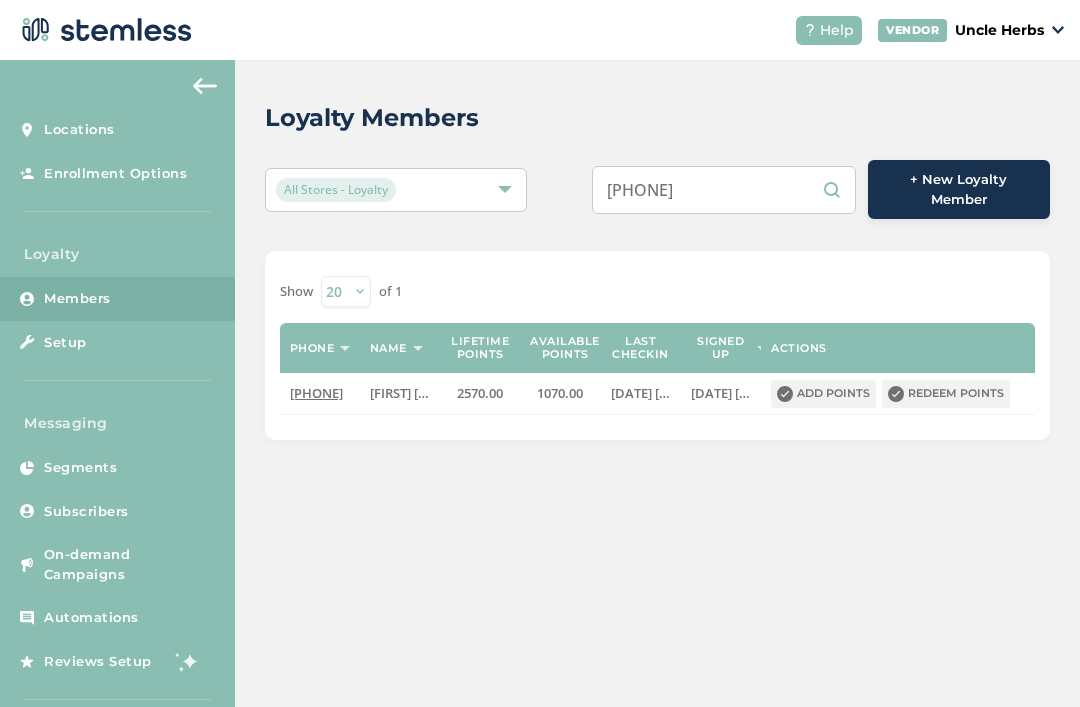 type on "9072230174" 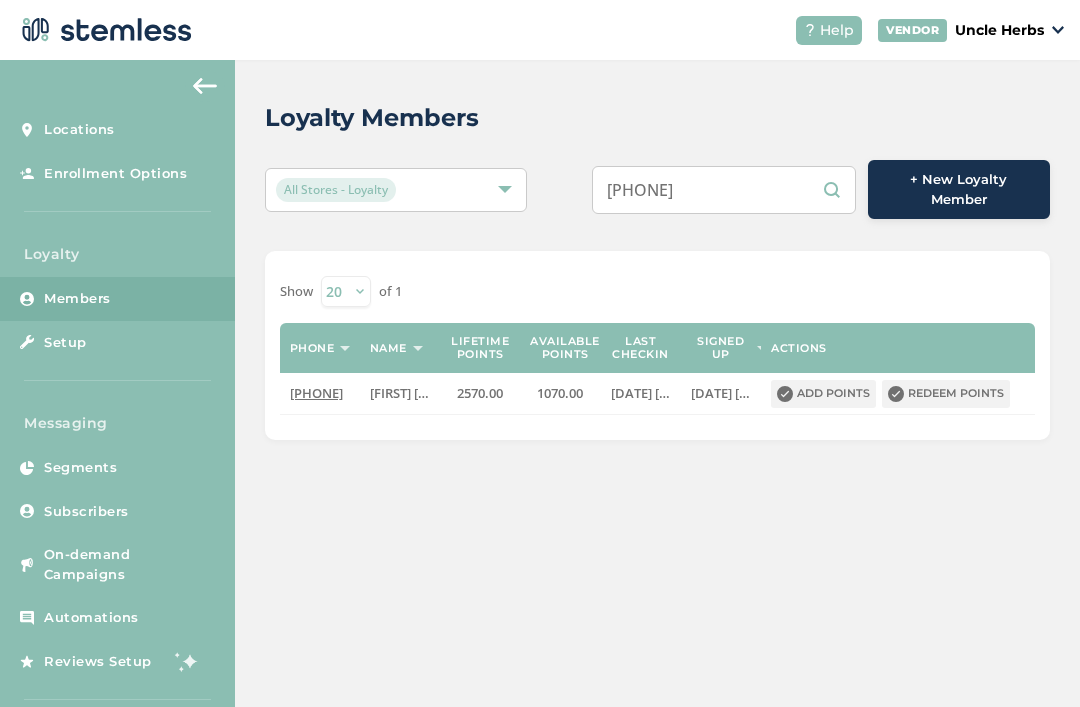 click on "Redeem points" at bounding box center (946, 394) 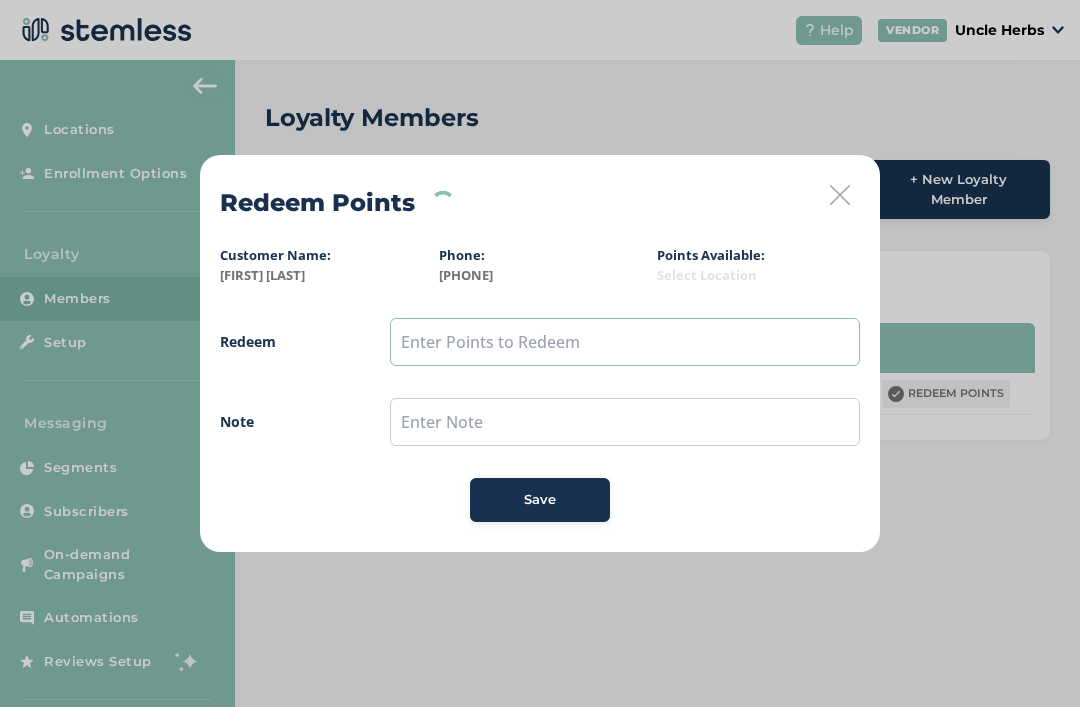 click at bounding box center (625, 342) 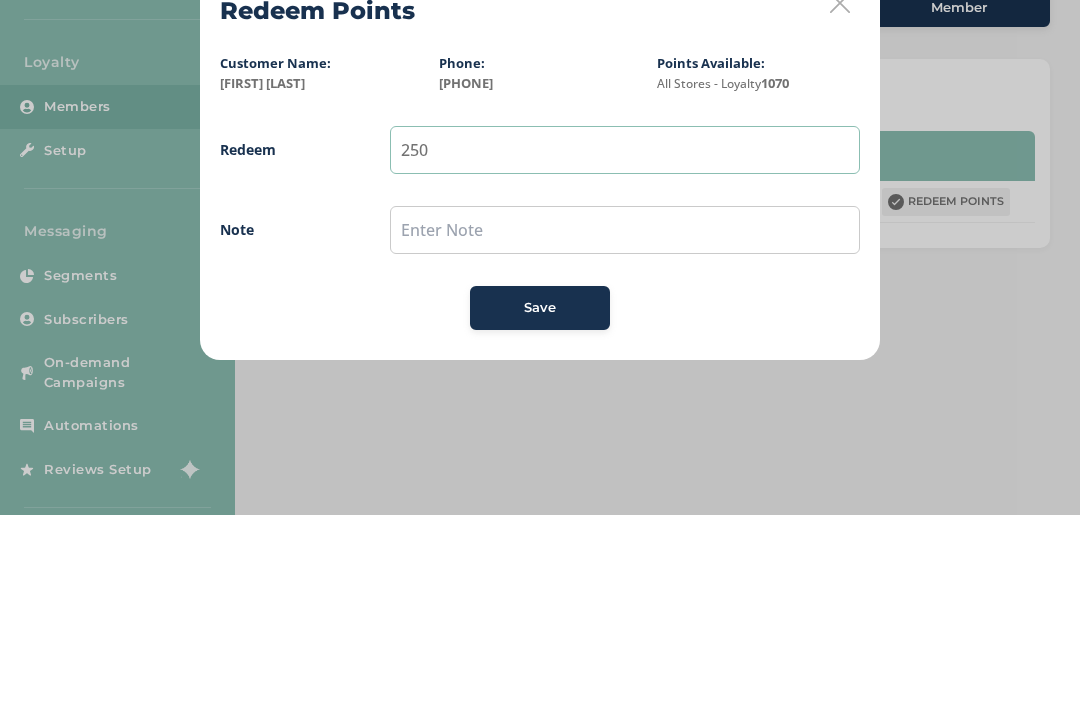 type on "250" 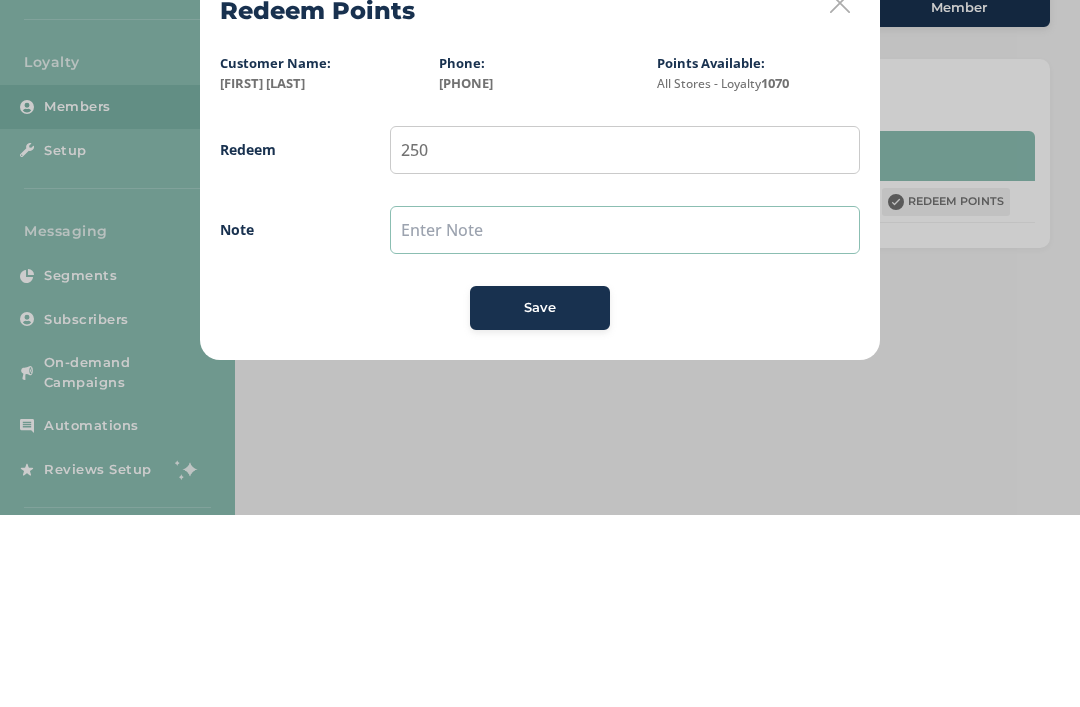 click at bounding box center (625, 422) 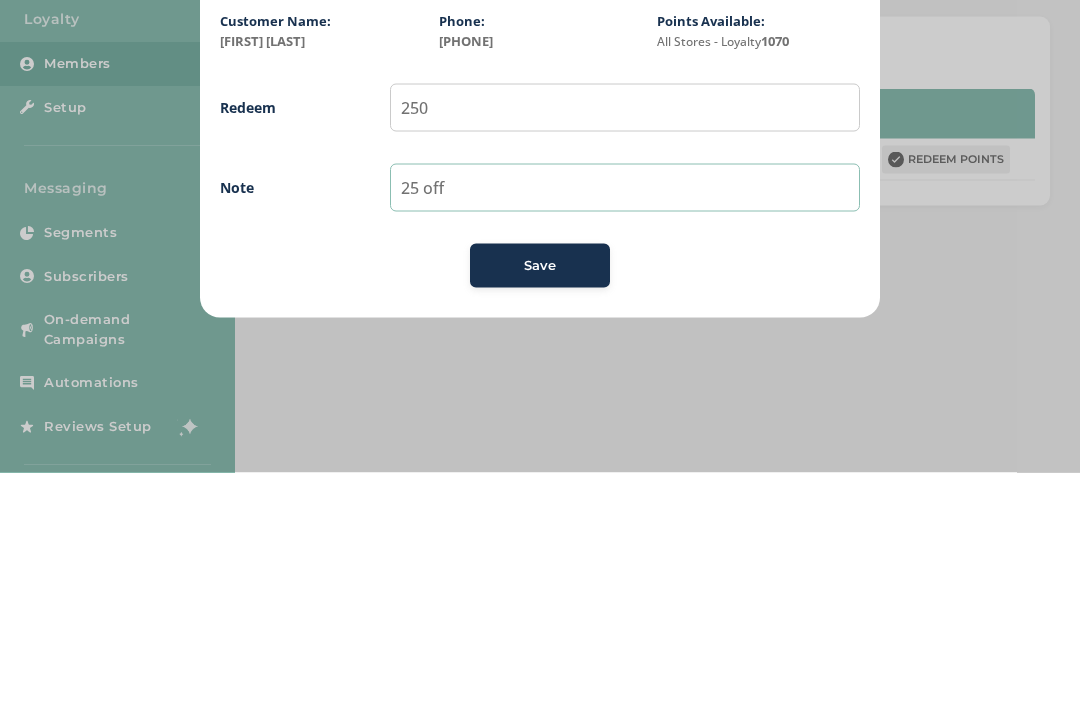 type on "25 off" 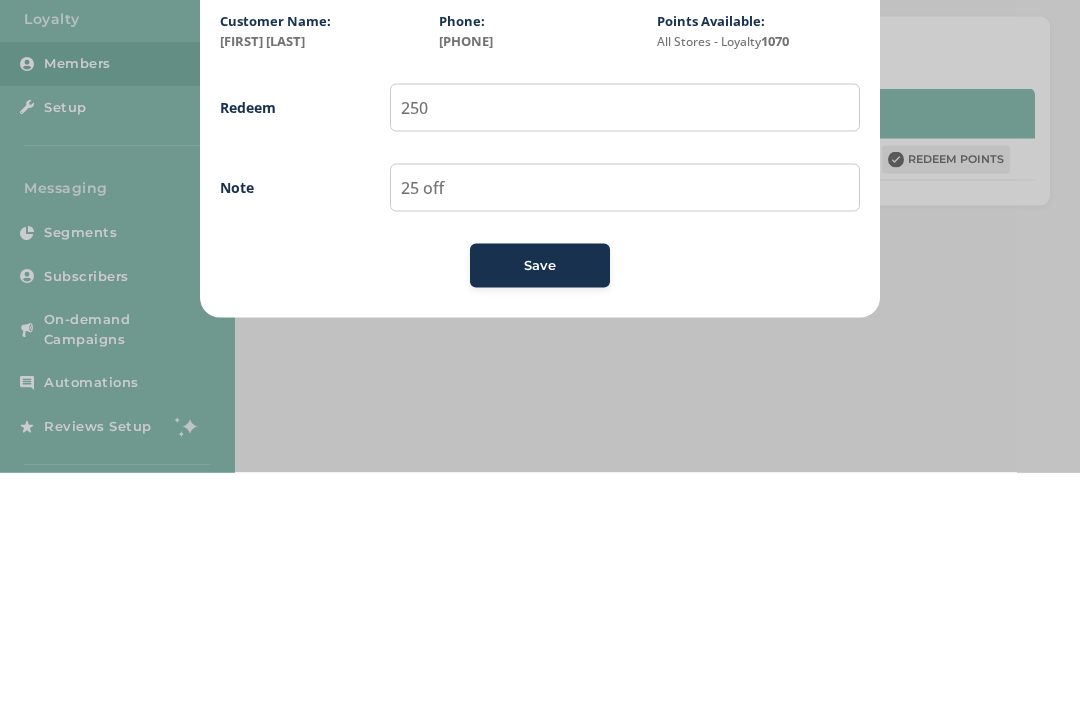 click on "Save" at bounding box center [540, 500] 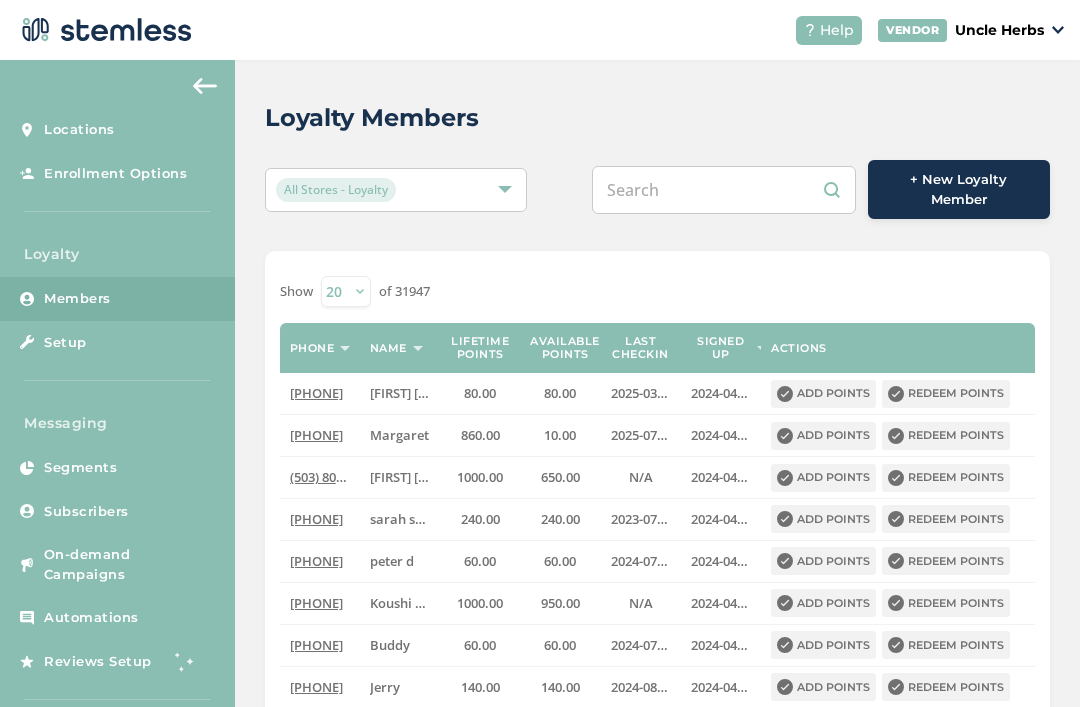 scroll, scrollTop: 0, scrollLeft: 0, axis: both 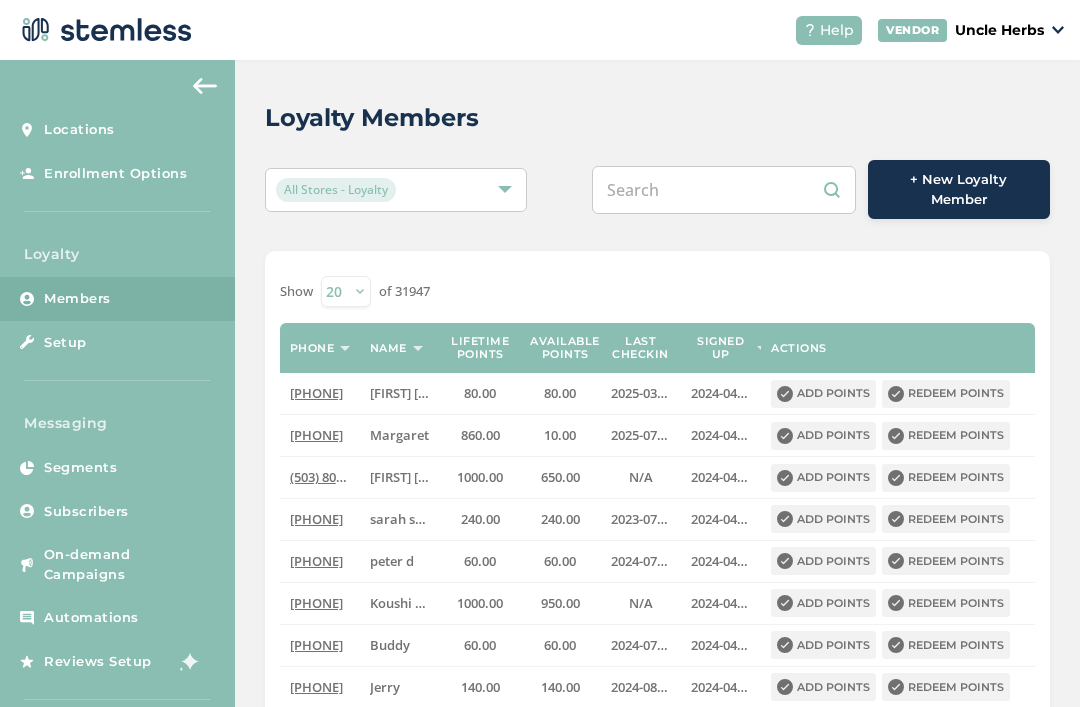 click at bounding box center [724, 190] 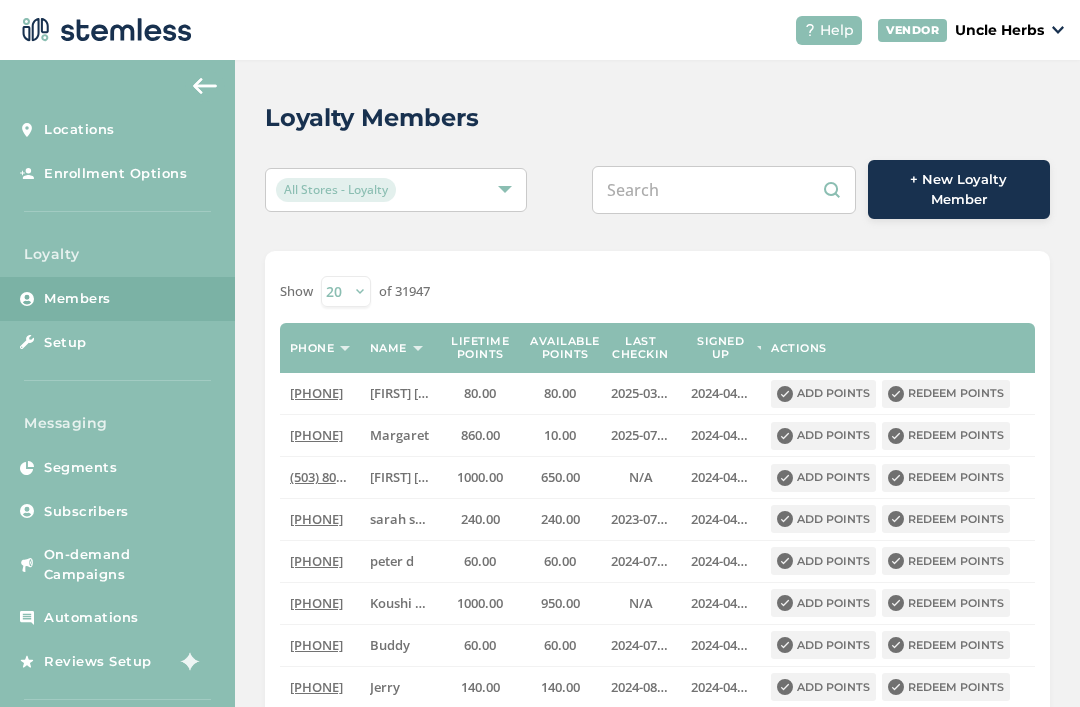 click at bounding box center [724, 190] 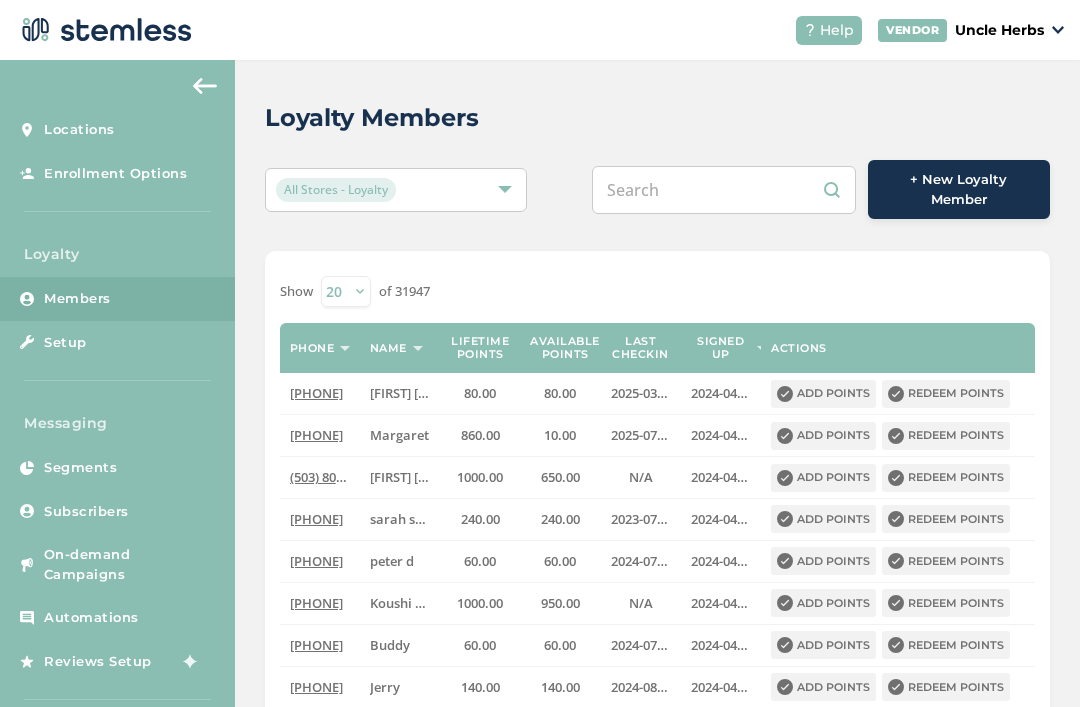 paste on "9077487316" 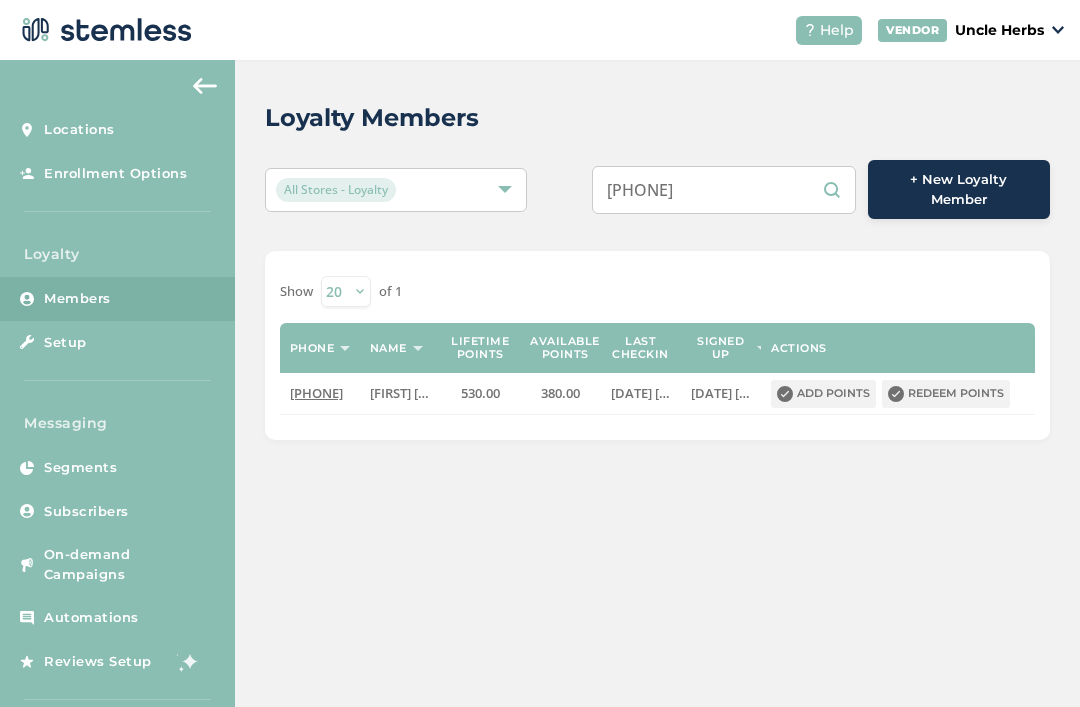type on "9077487316" 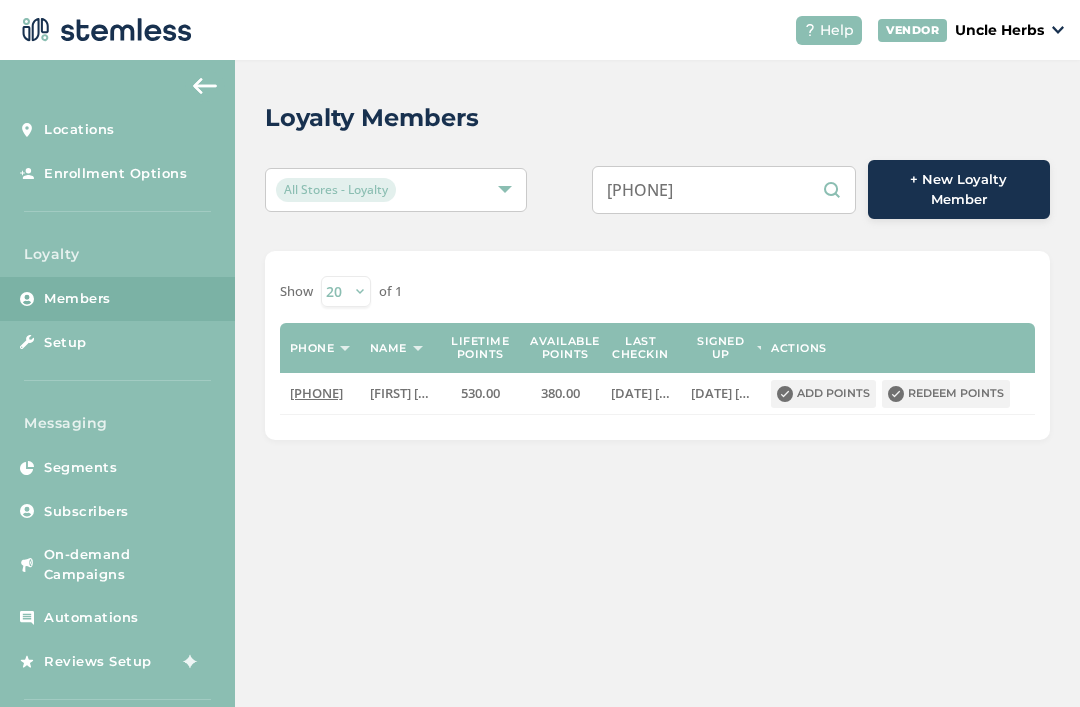 click on "Redeem points" at bounding box center (946, 394) 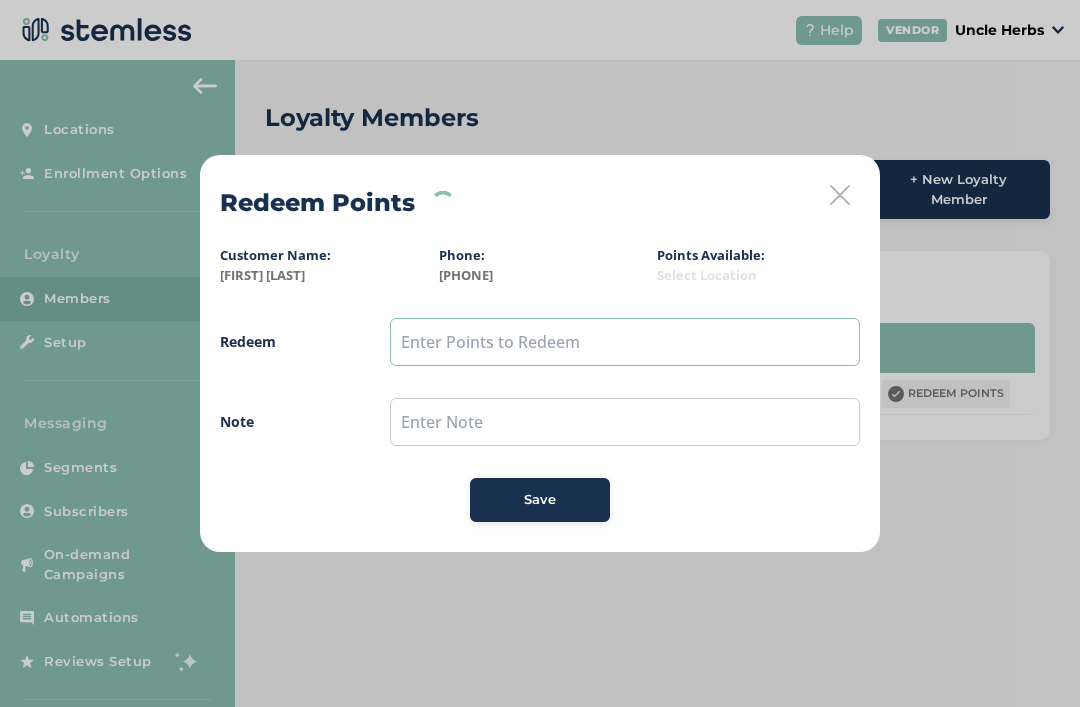 click at bounding box center [625, 342] 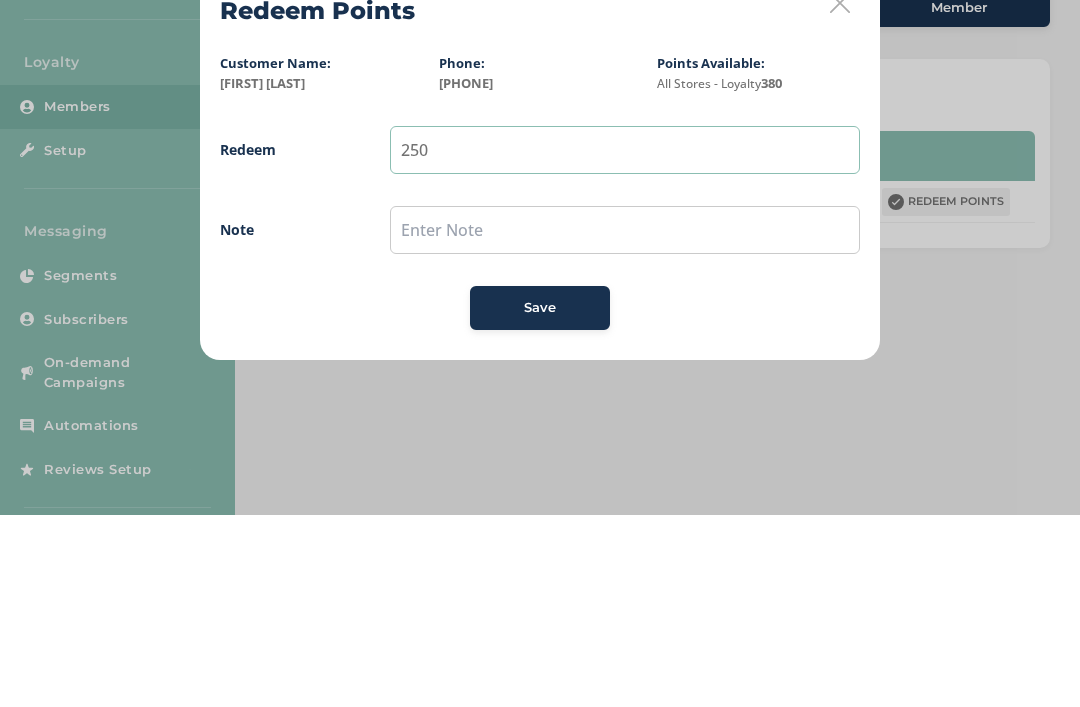 type on "250" 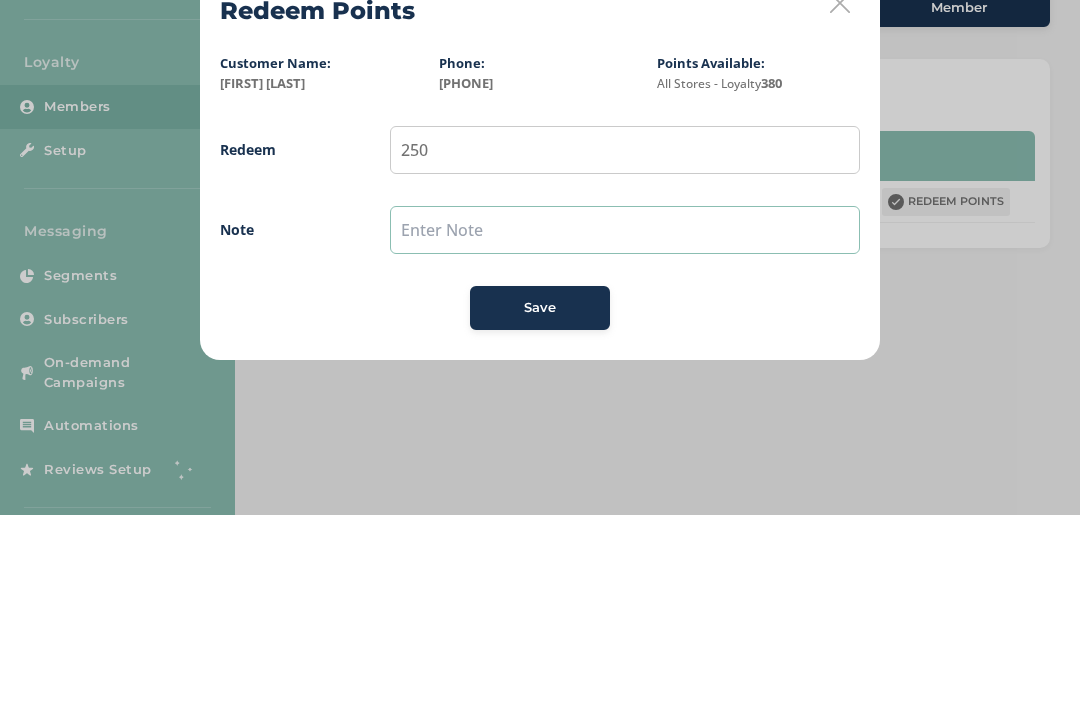 click at bounding box center (625, 422) 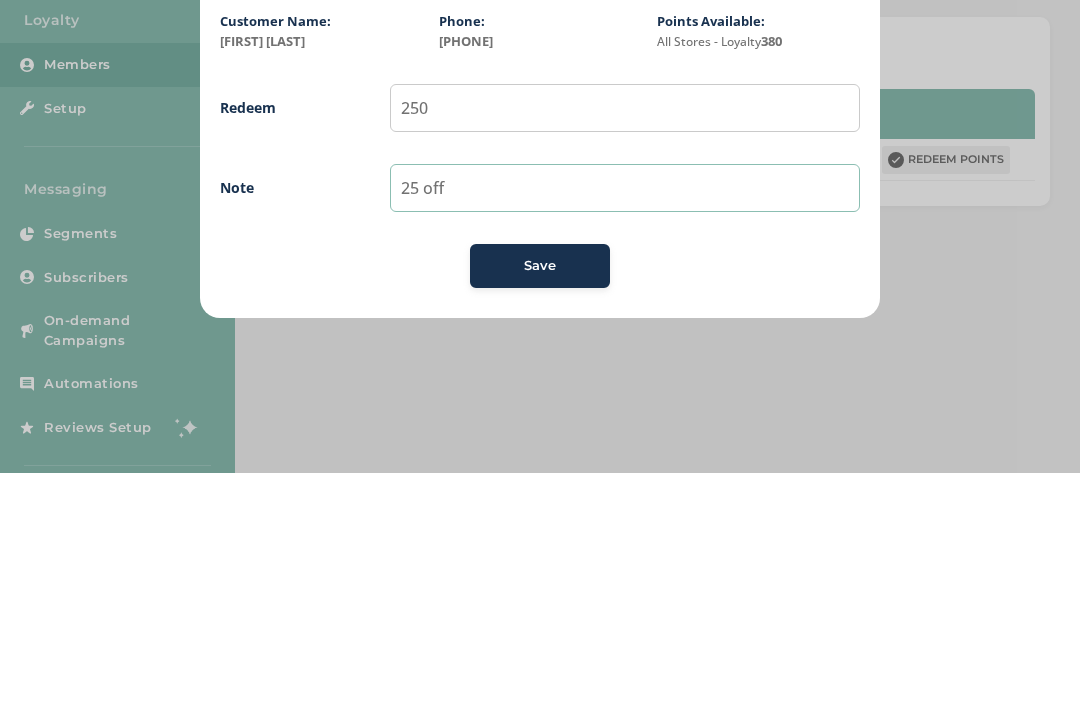 type on "25 off" 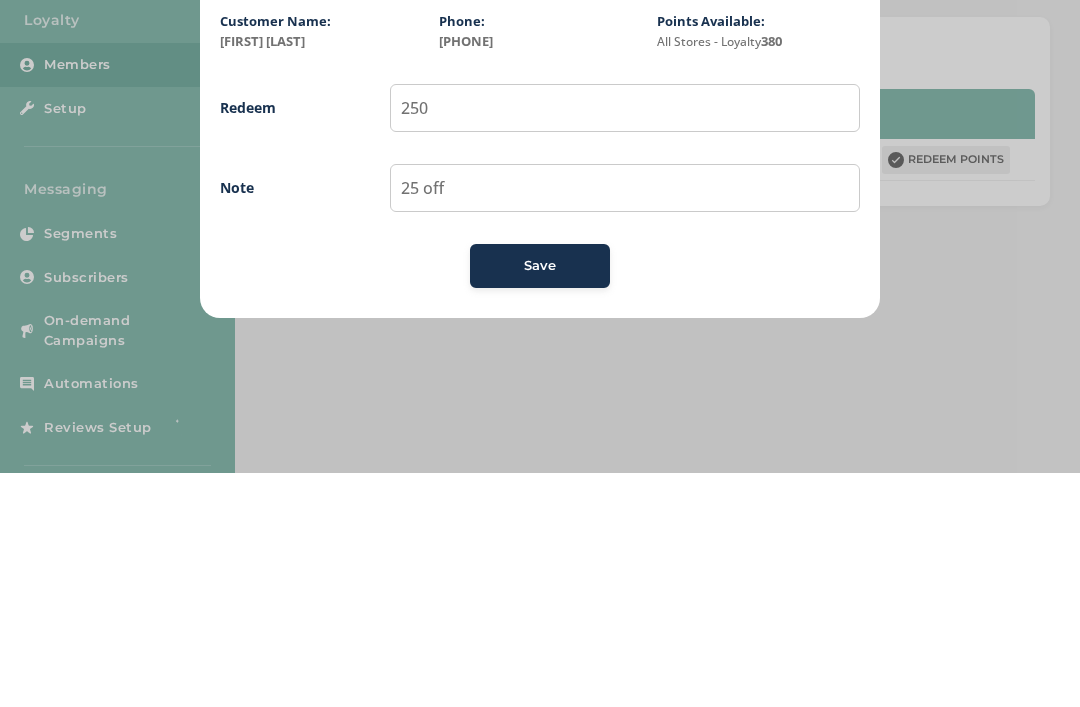 click on "Save" at bounding box center (540, 500) 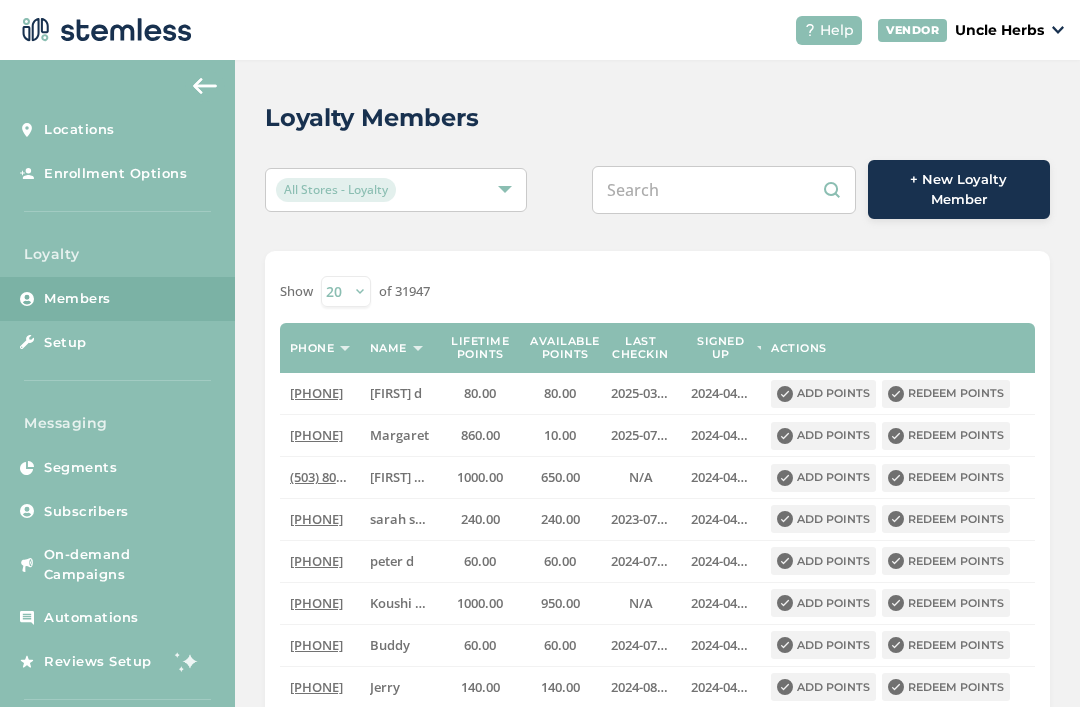 scroll, scrollTop: 0, scrollLeft: 0, axis: both 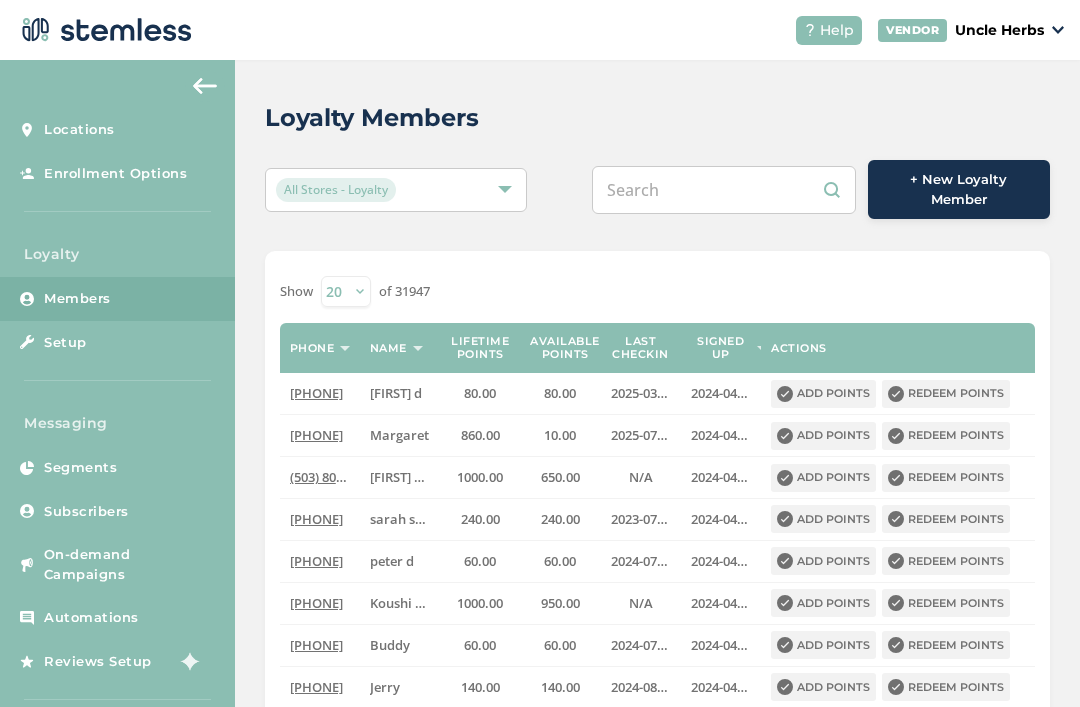 paste on "9078547476" 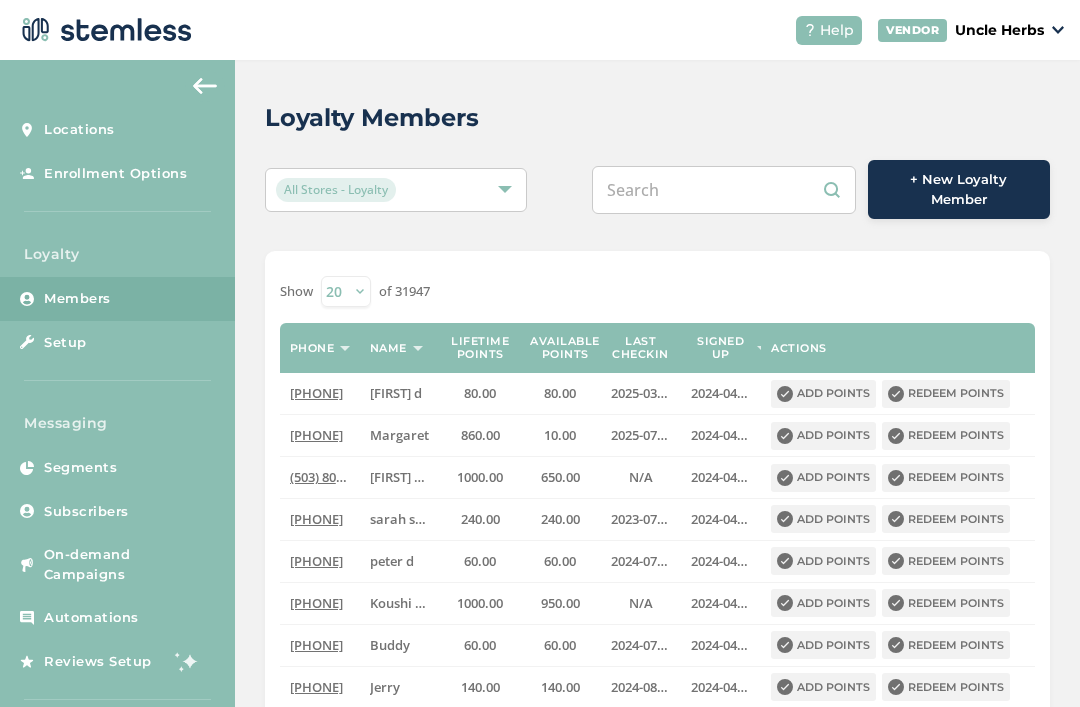 type on "9078547476" 